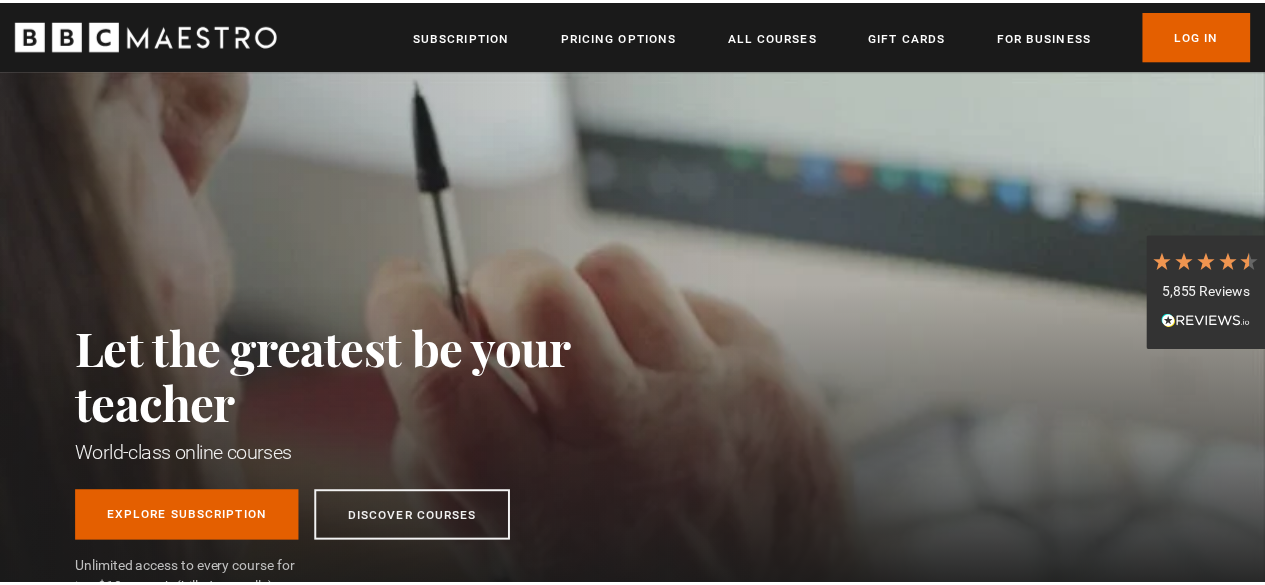 scroll, scrollTop: 0, scrollLeft: 0, axis: both 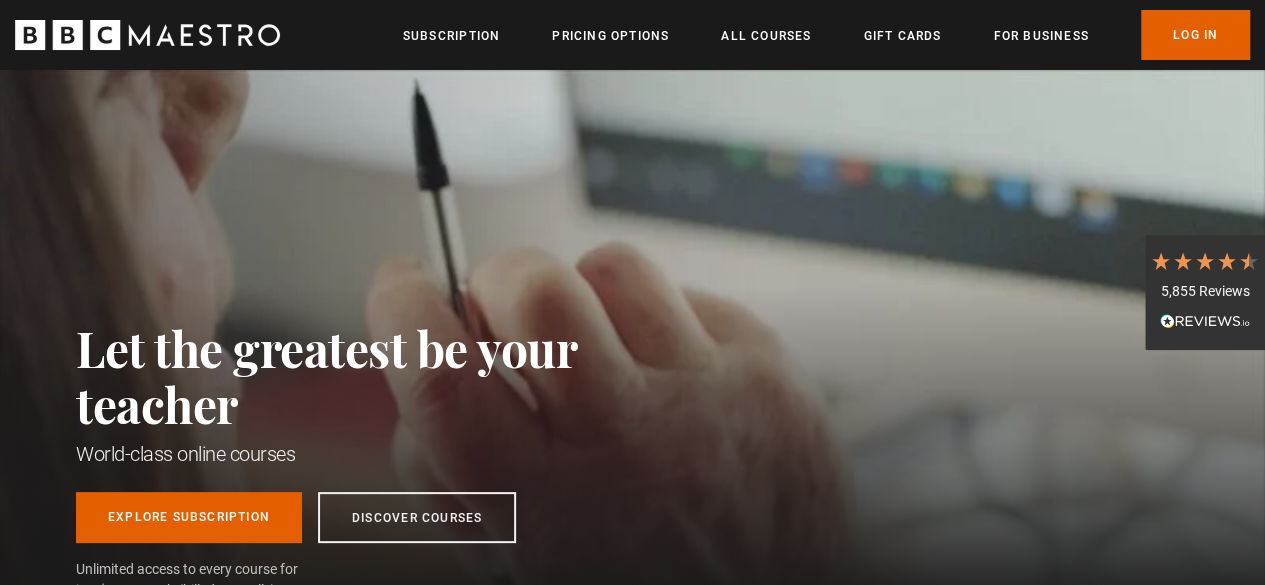drag, startPoint x: 1107, startPoint y: 217, endPoint x: 1143, endPoint y: 157, distance: 69.97142 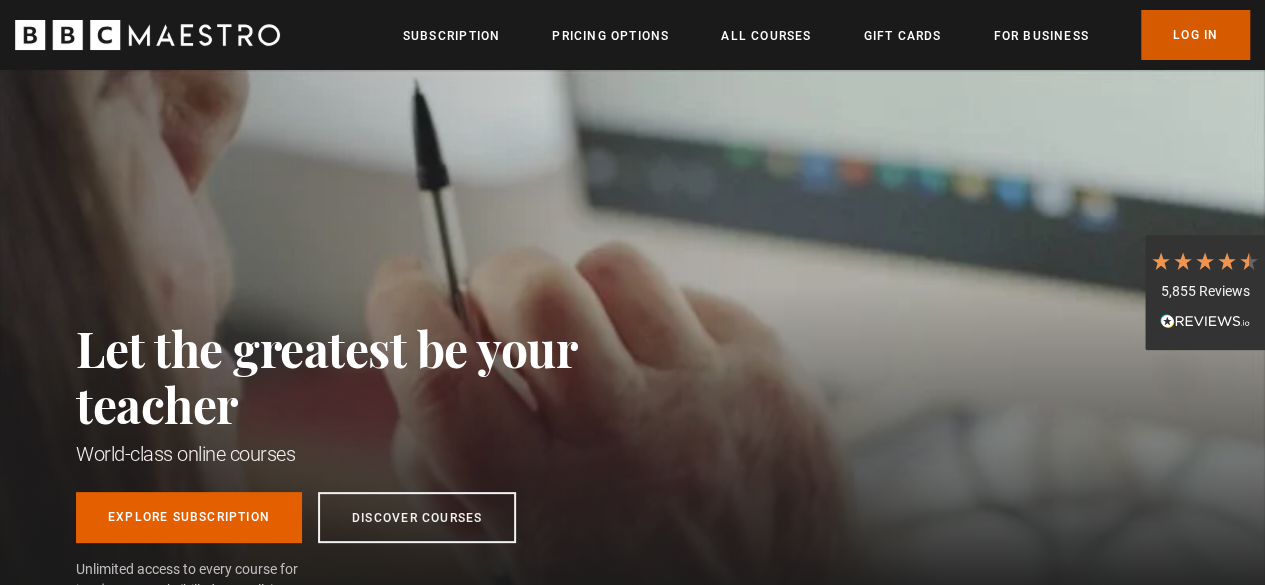 click on "Log In" at bounding box center (1195, 35) 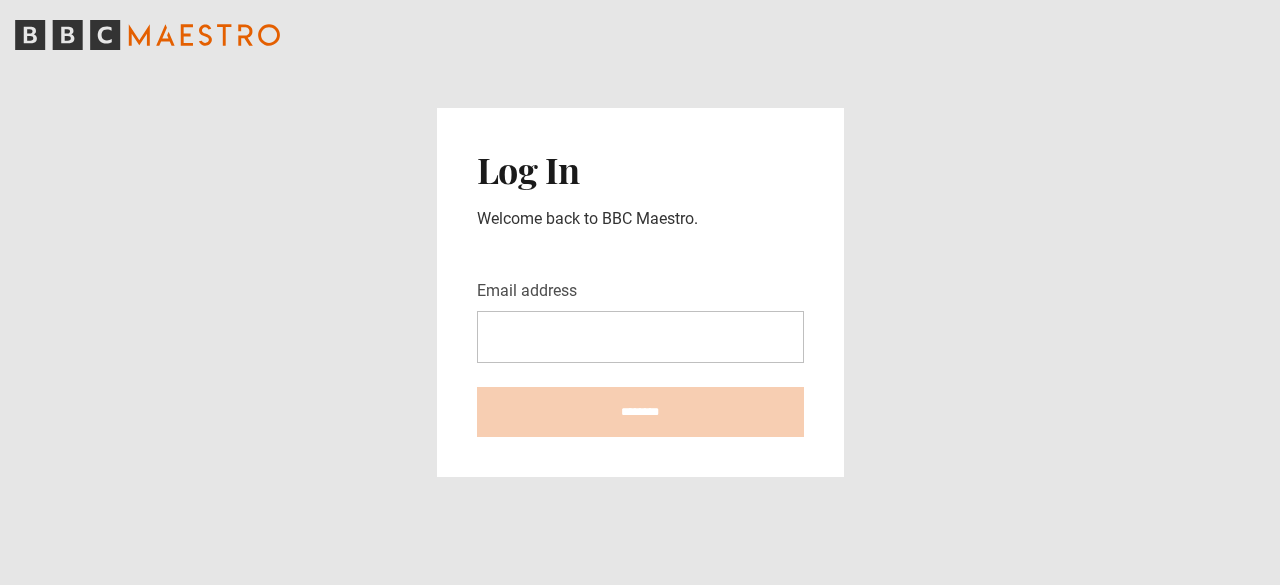 scroll, scrollTop: 0, scrollLeft: 0, axis: both 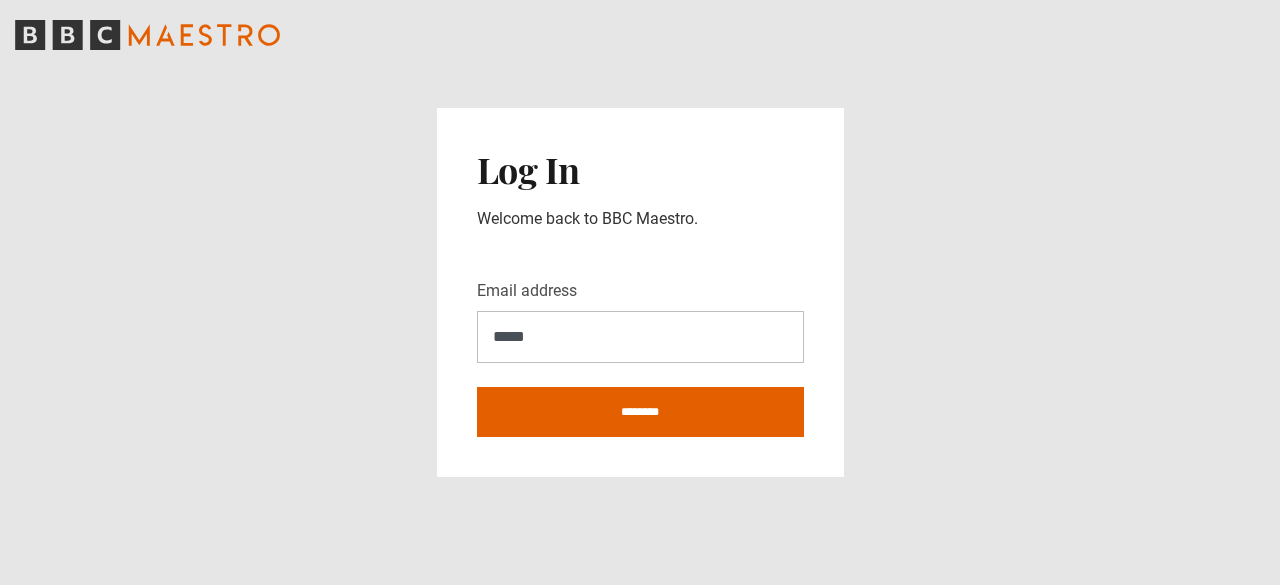 type on "**********" 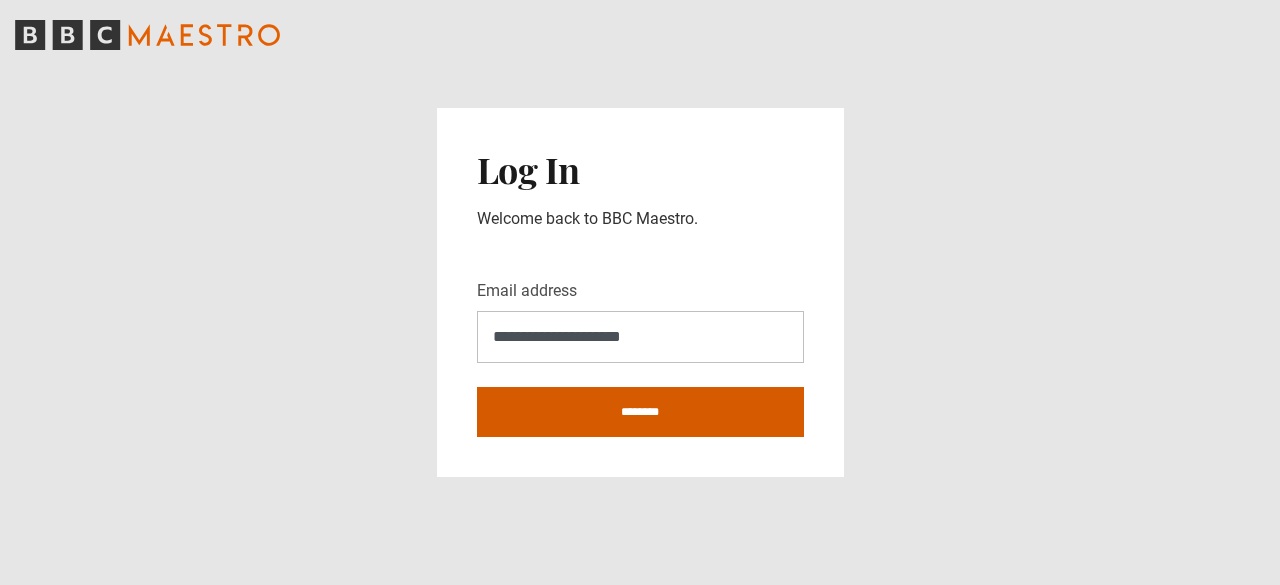 click on "********" at bounding box center (640, 412) 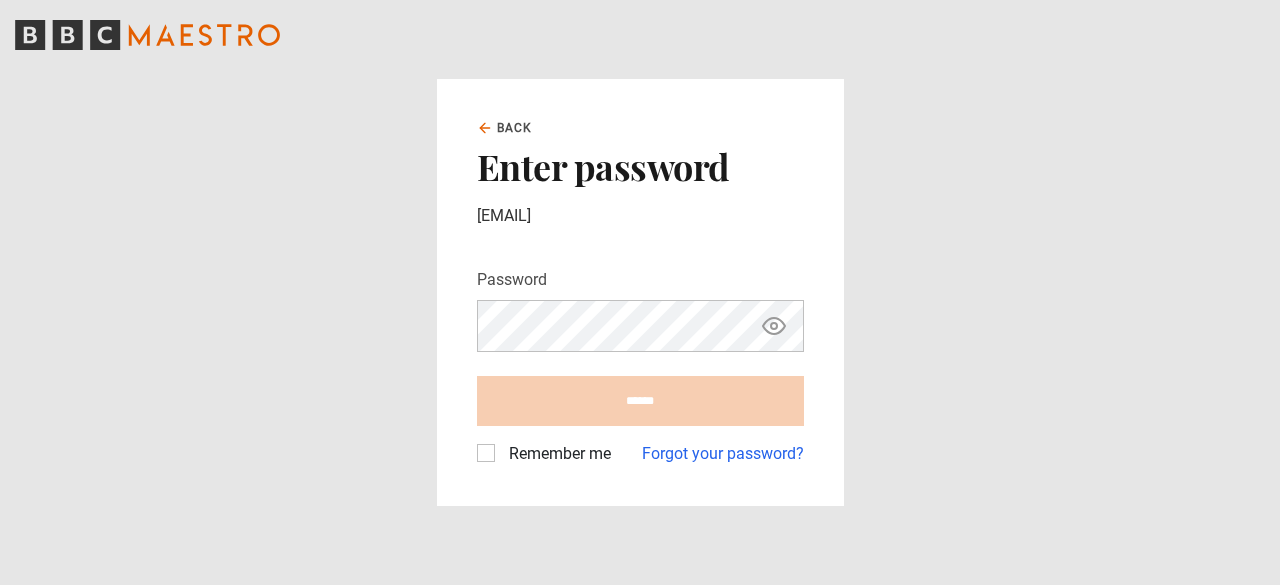 scroll, scrollTop: 0, scrollLeft: 0, axis: both 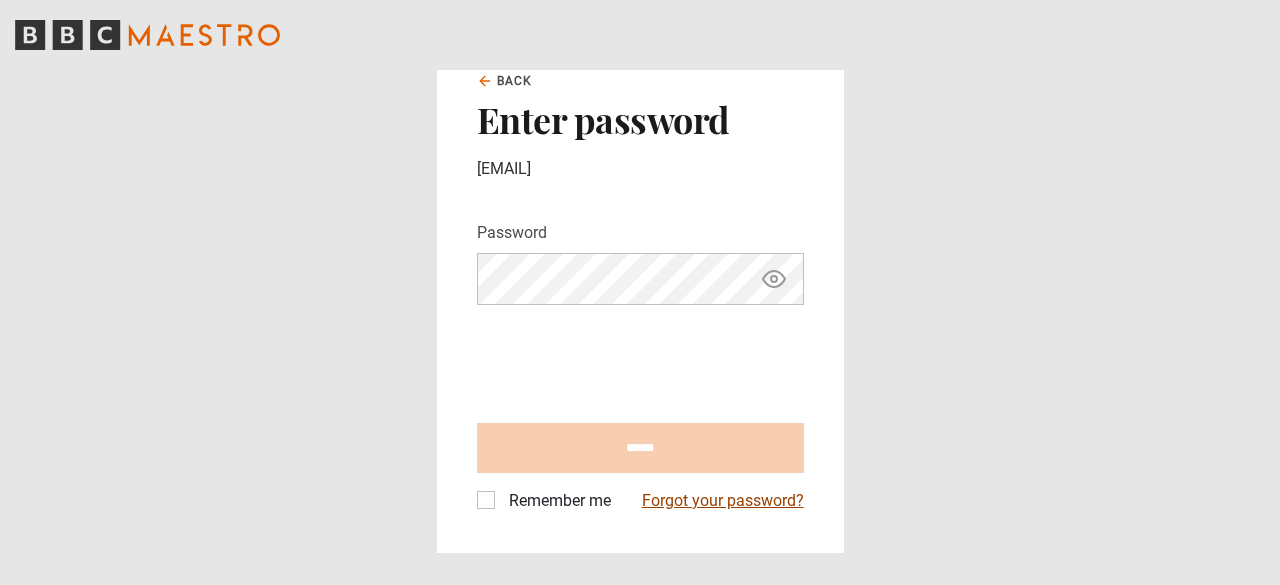 click on "Forgot your password?" at bounding box center [723, 501] 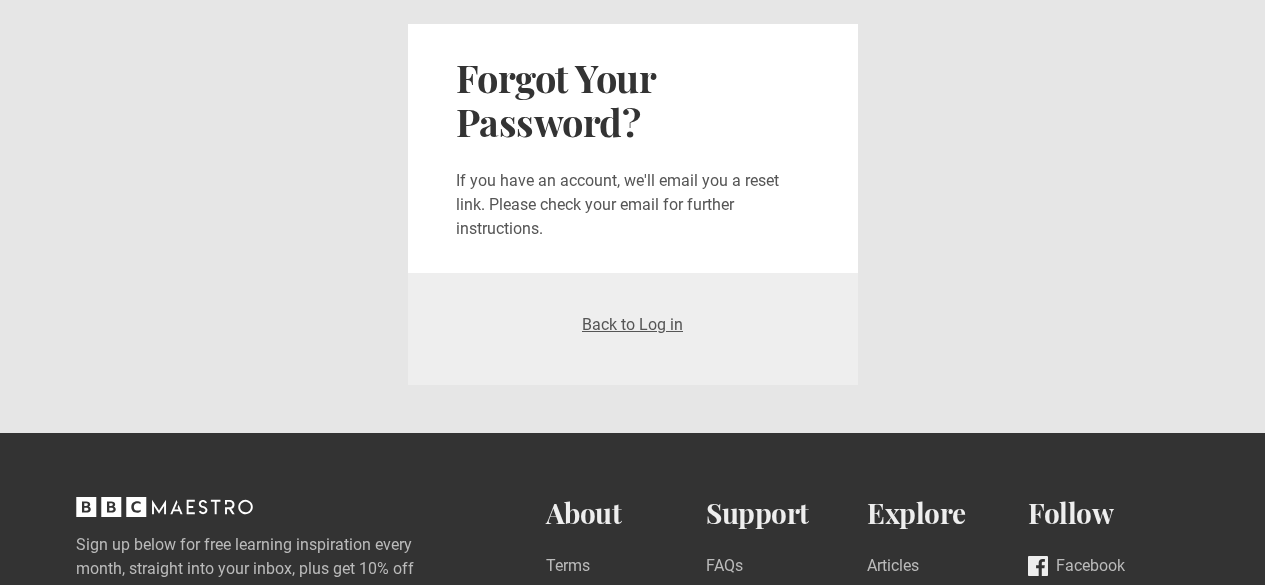 scroll, scrollTop: 0, scrollLeft: 0, axis: both 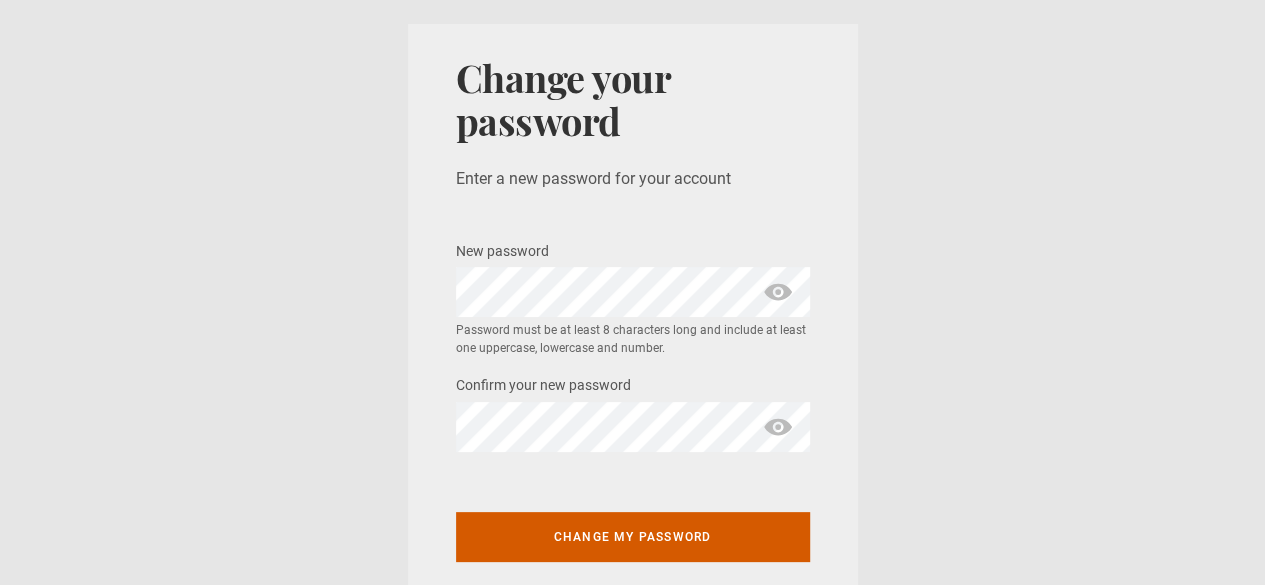 click on "Change my password" at bounding box center (633, 537) 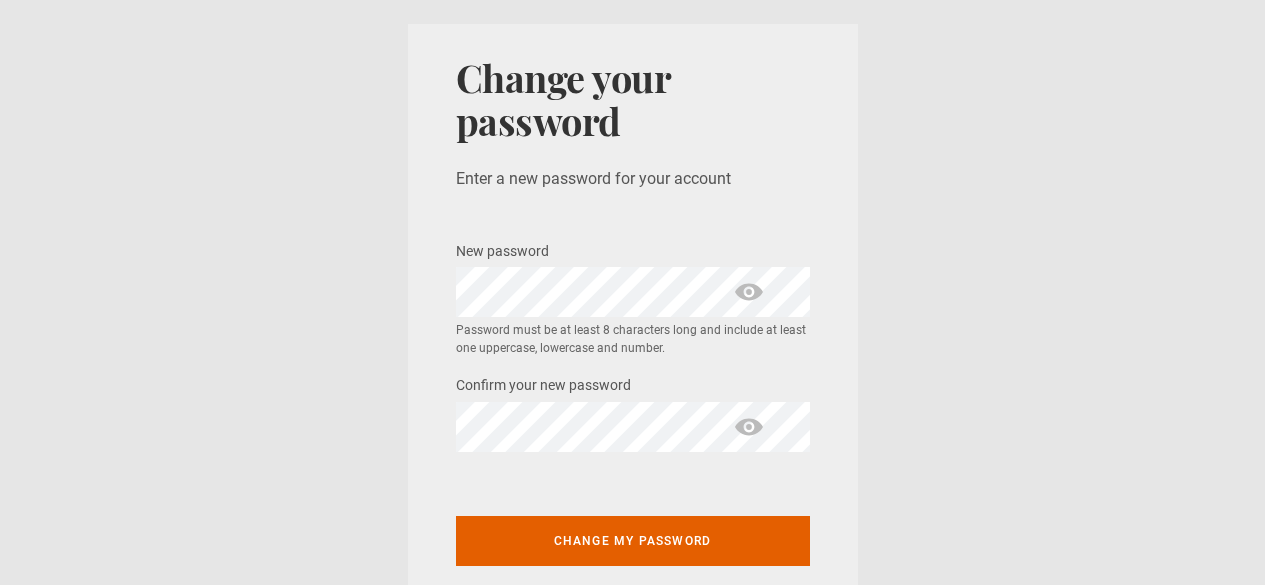 scroll, scrollTop: 0, scrollLeft: 0, axis: both 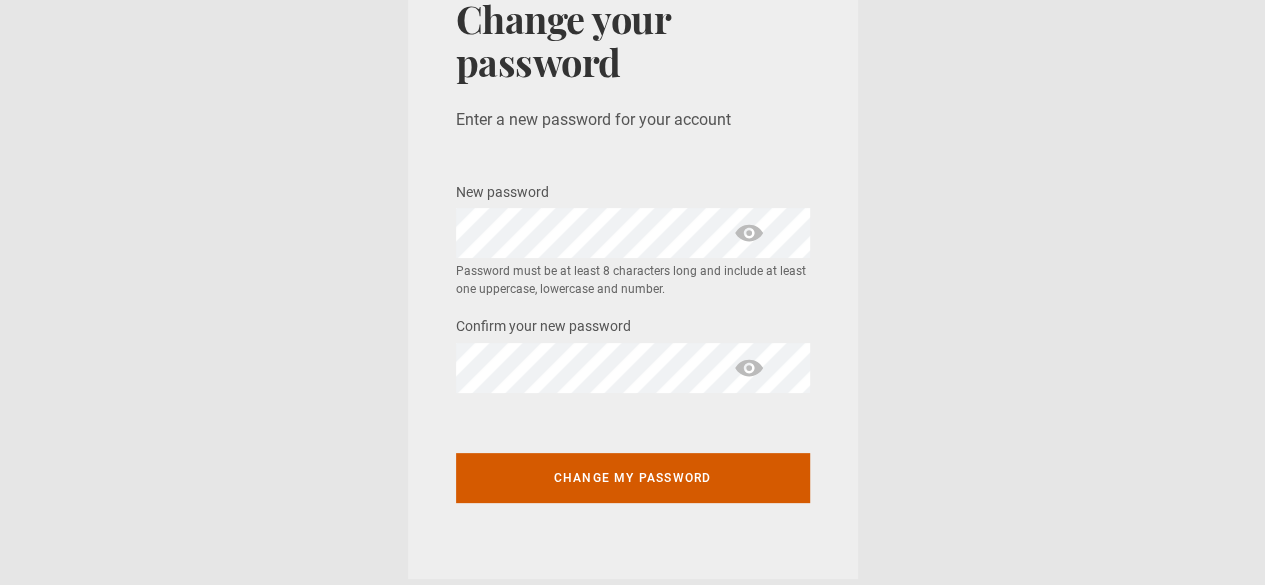 click on "Change my password" at bounding box center [633, 478] 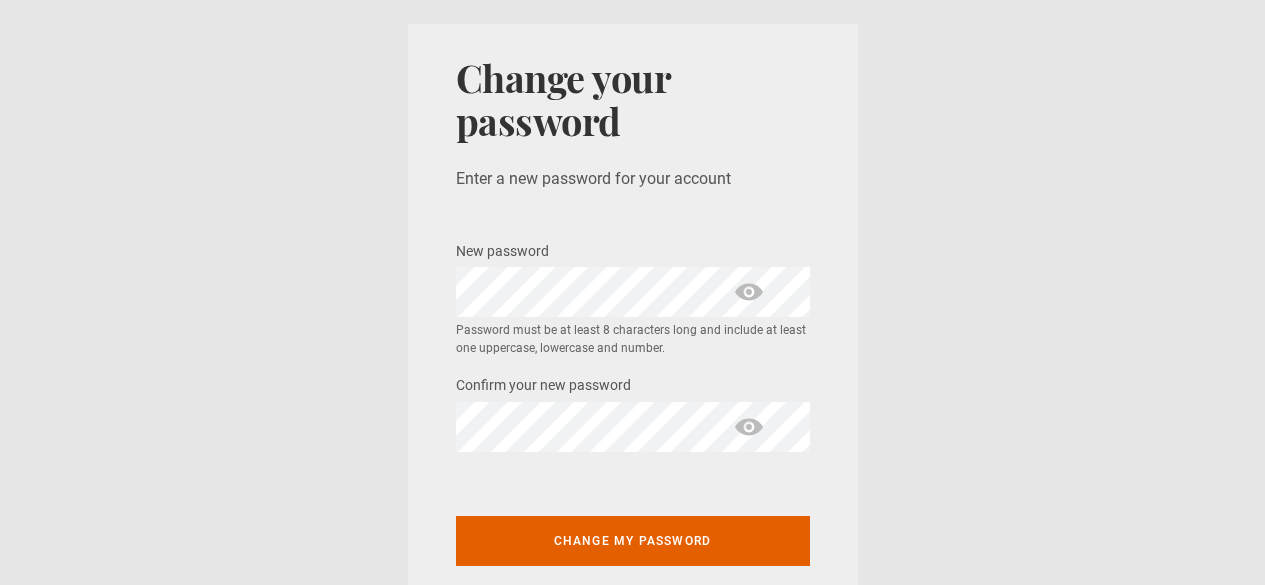 scroll, scrollTop: 0, scrollLeft: 0, axis: both 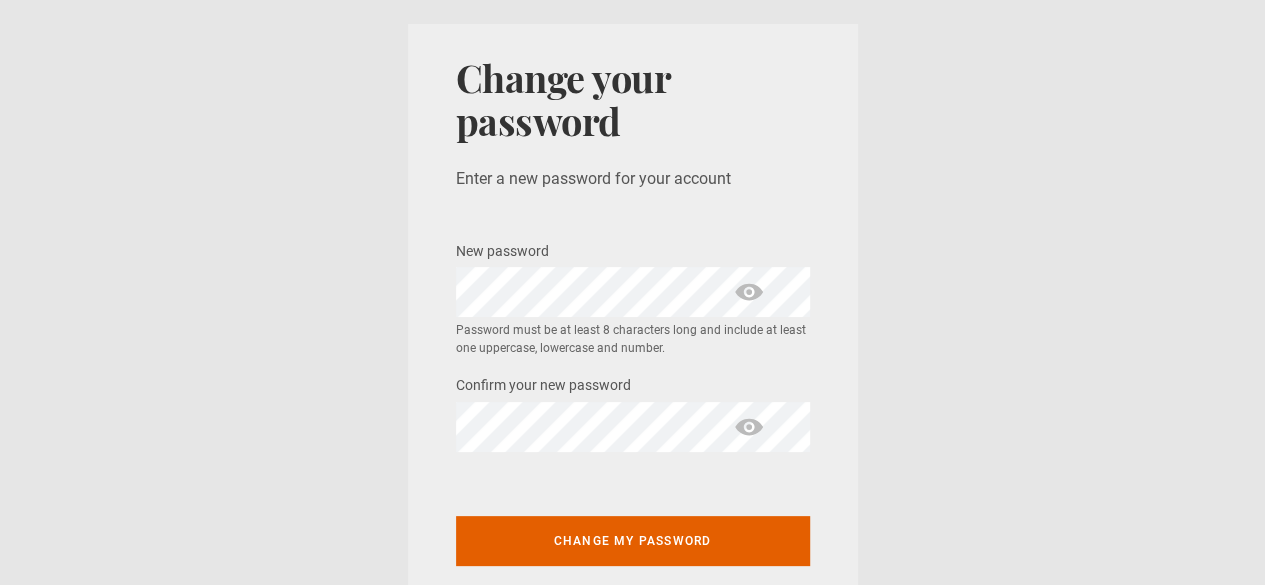 click on "Change your password
Enter a new password for your account
New password  * Password is invalid Password must be at least 8 characters long and include at least one uppercase, lowercase and number.
Confirm your new password  * Password confirmation doesn't match Password
Change my password" at bounding box center (632, 331) 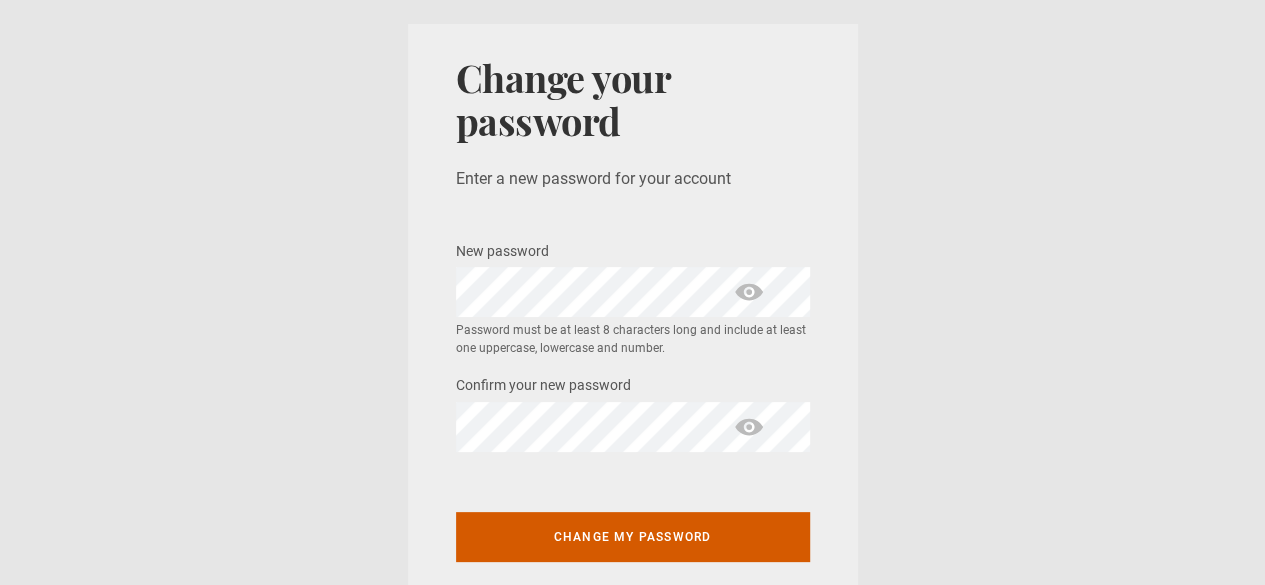 click on "Change my password" at bounding box center [633, 537] 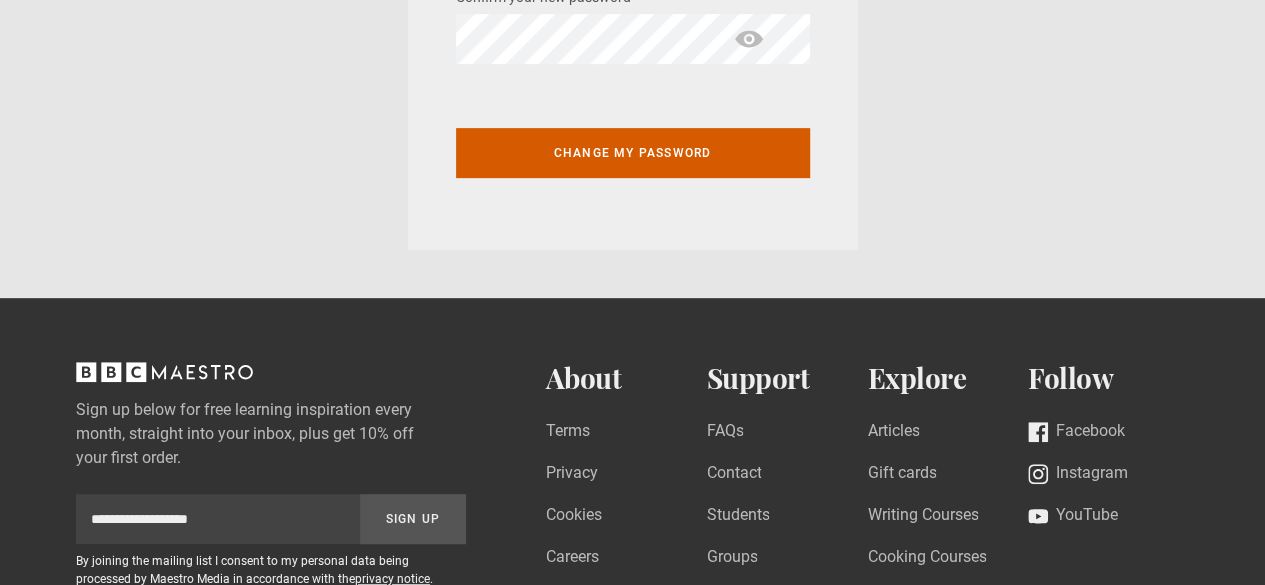 scroll, scrollTop: 396, scrollLeft: 0, axis: vertical 